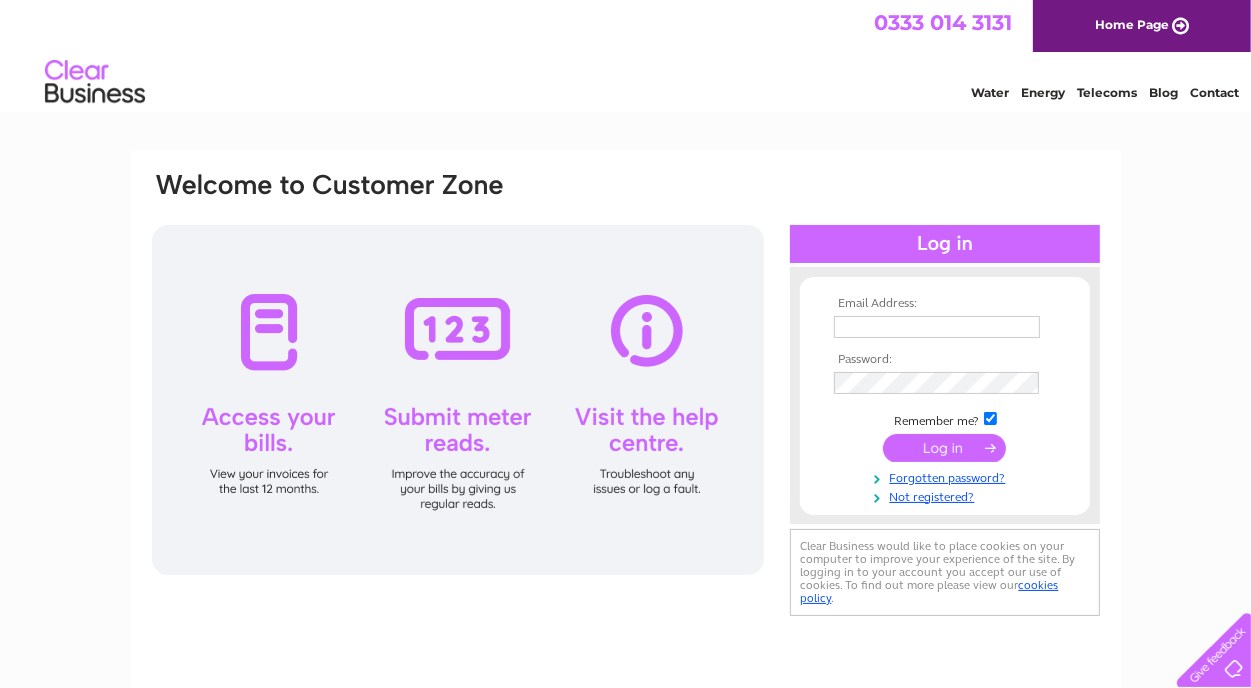 scroll, scrollTop: 0, scrollLeft: 0, axis: both 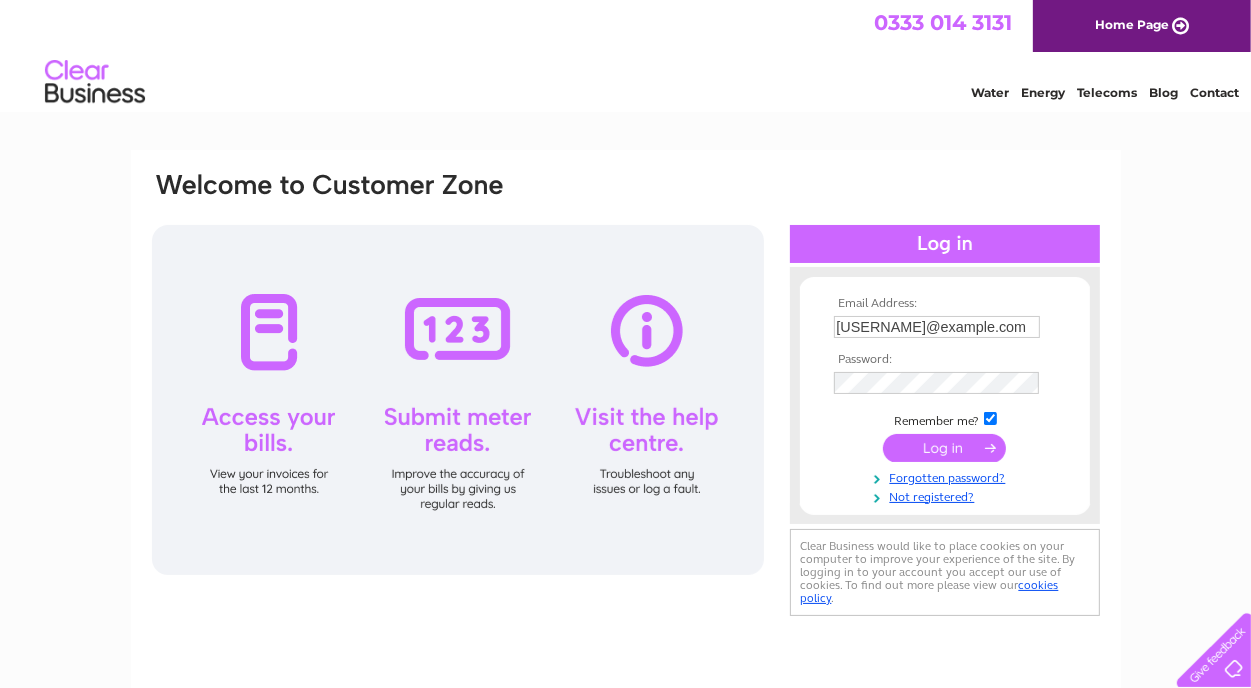 click at bounding box center (944, 448) 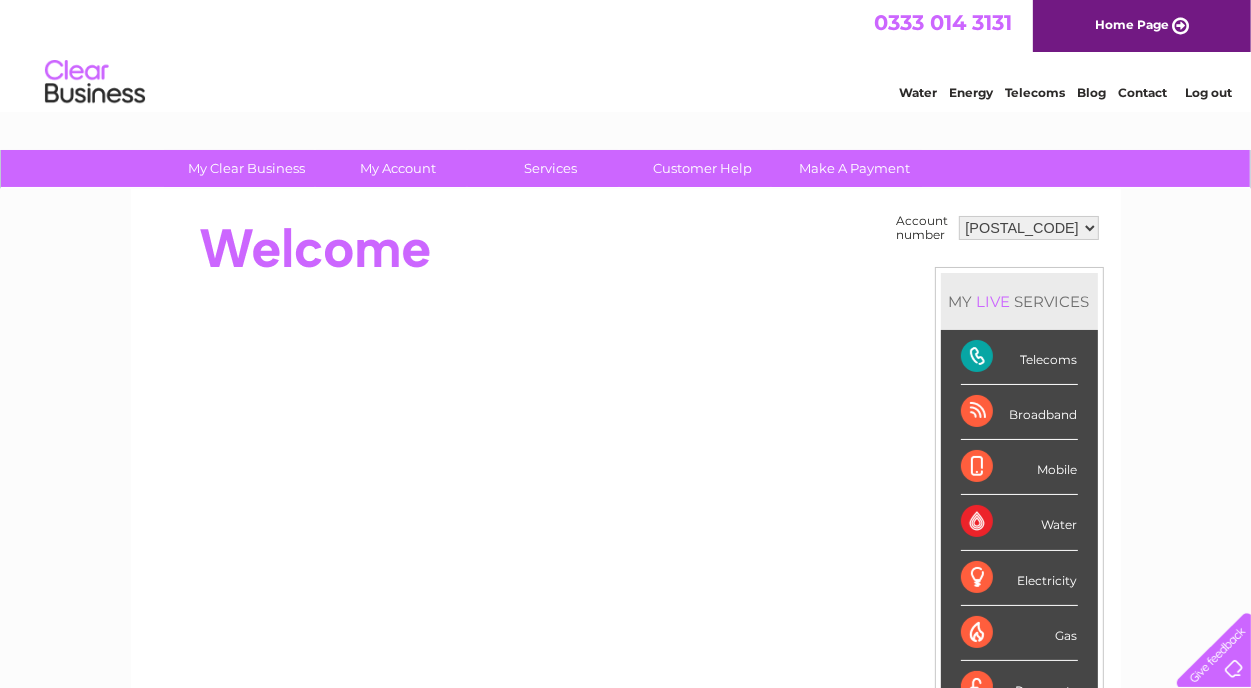 scroll, scrollTop: 0, scrollLeft: 0, axis: both 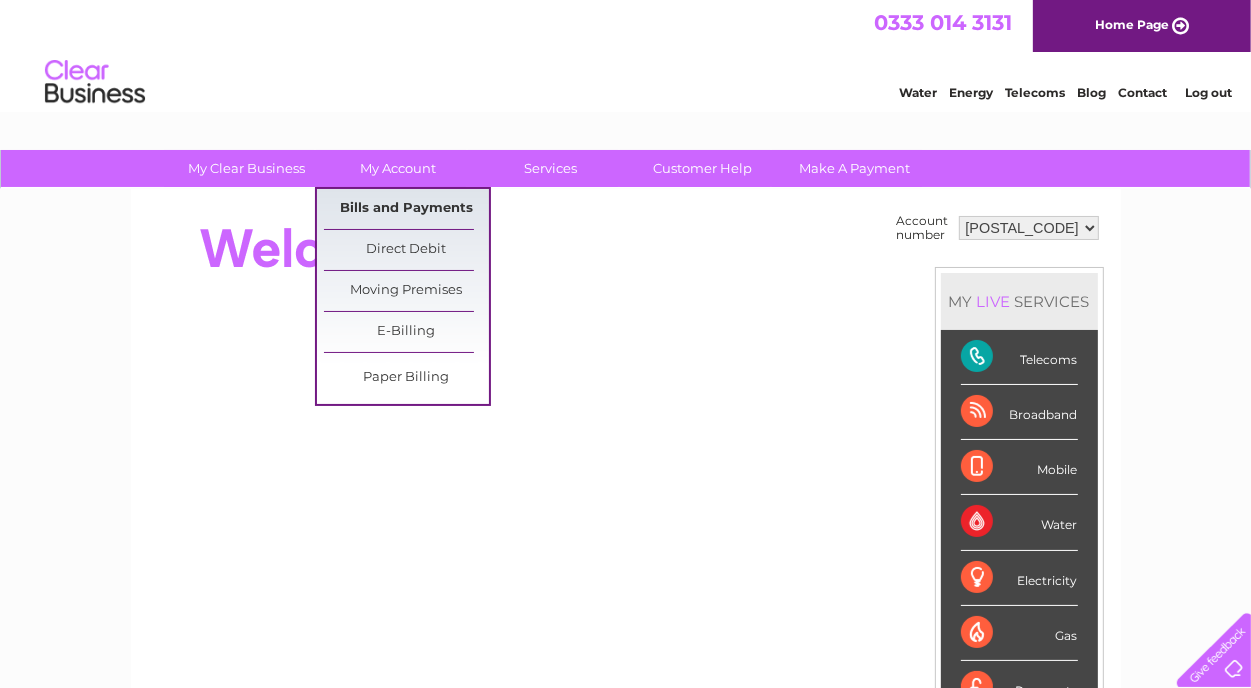 click on "Bills and Payments" at bounding box center (406, 209) 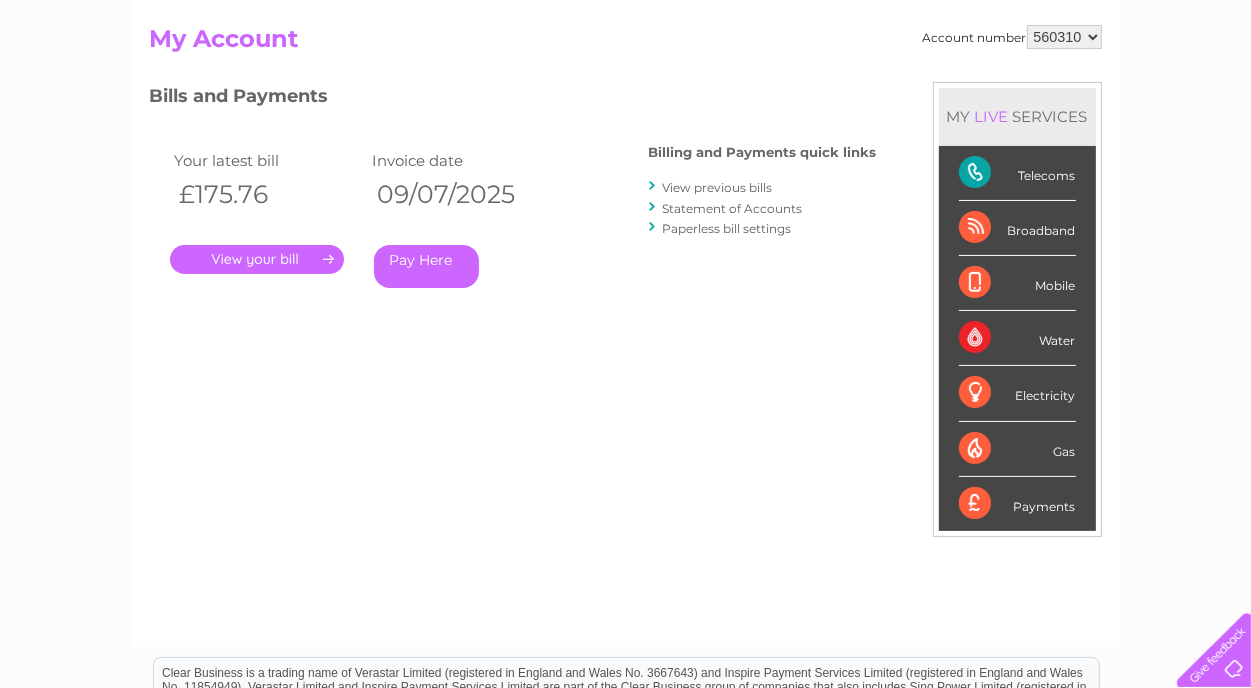 scroll, scrollTop: 0, scrollLeft: 0, axis: both 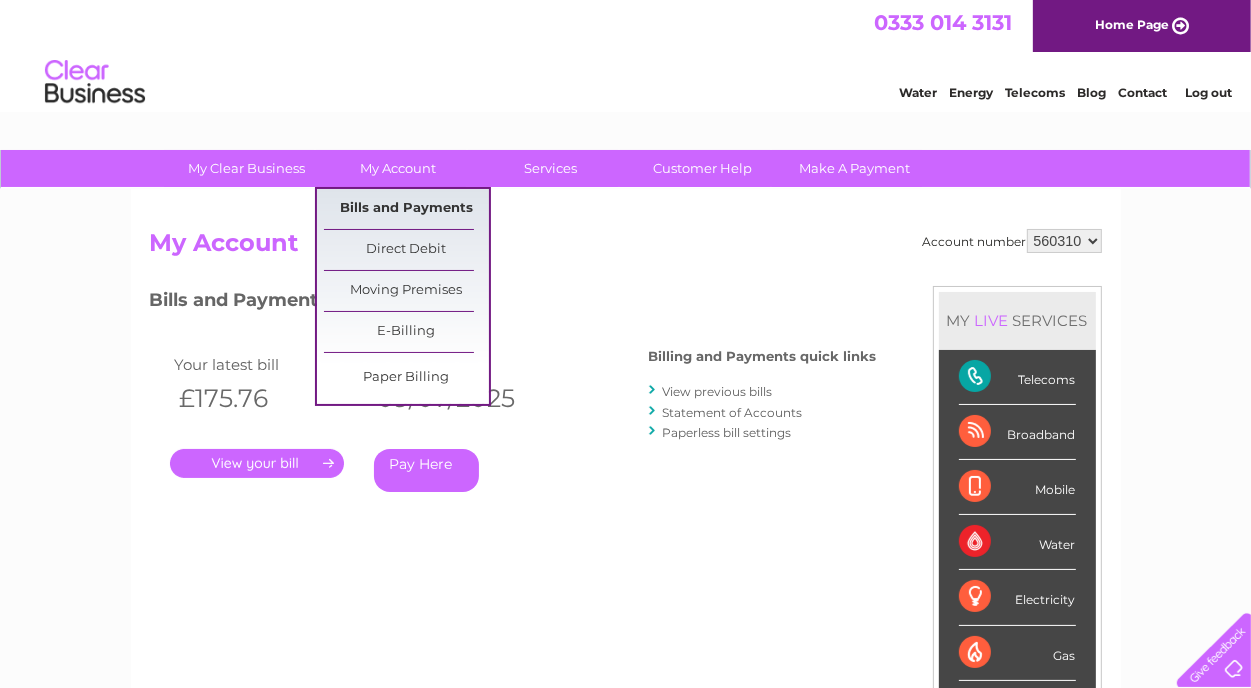 click on "Bills and Payments" at bounding box center [406, 209] 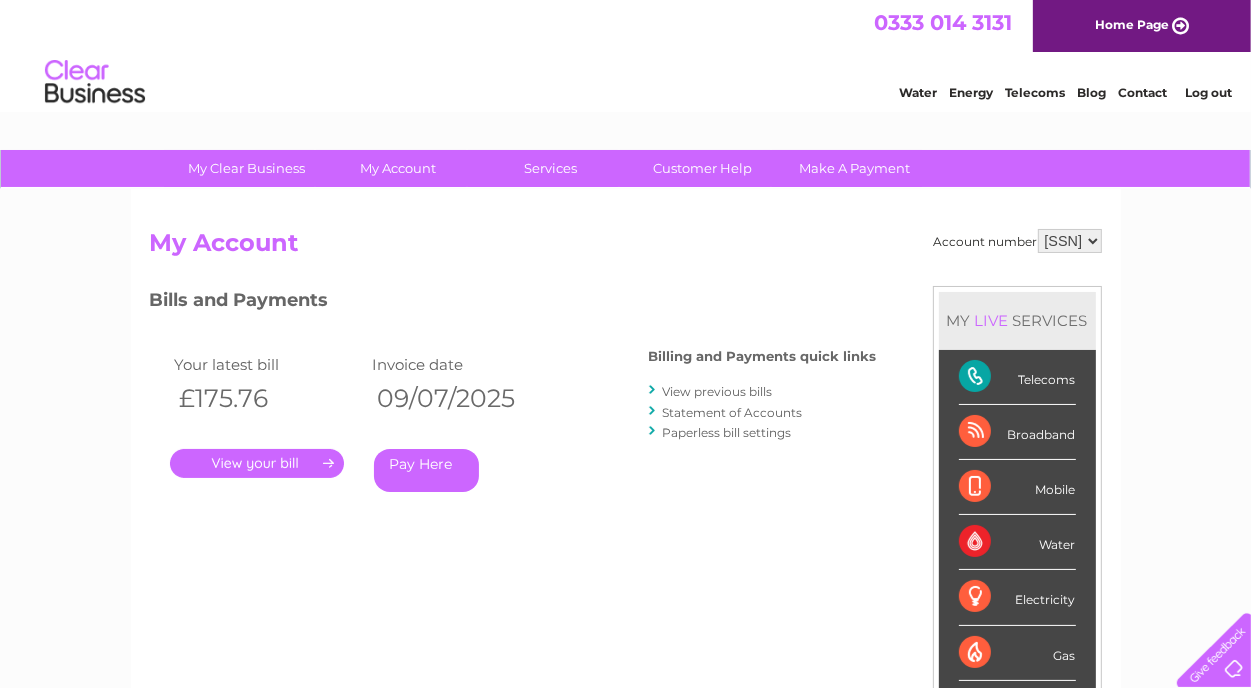 scroll, scrollTop: 0, scrollLeft: 0, axis: both 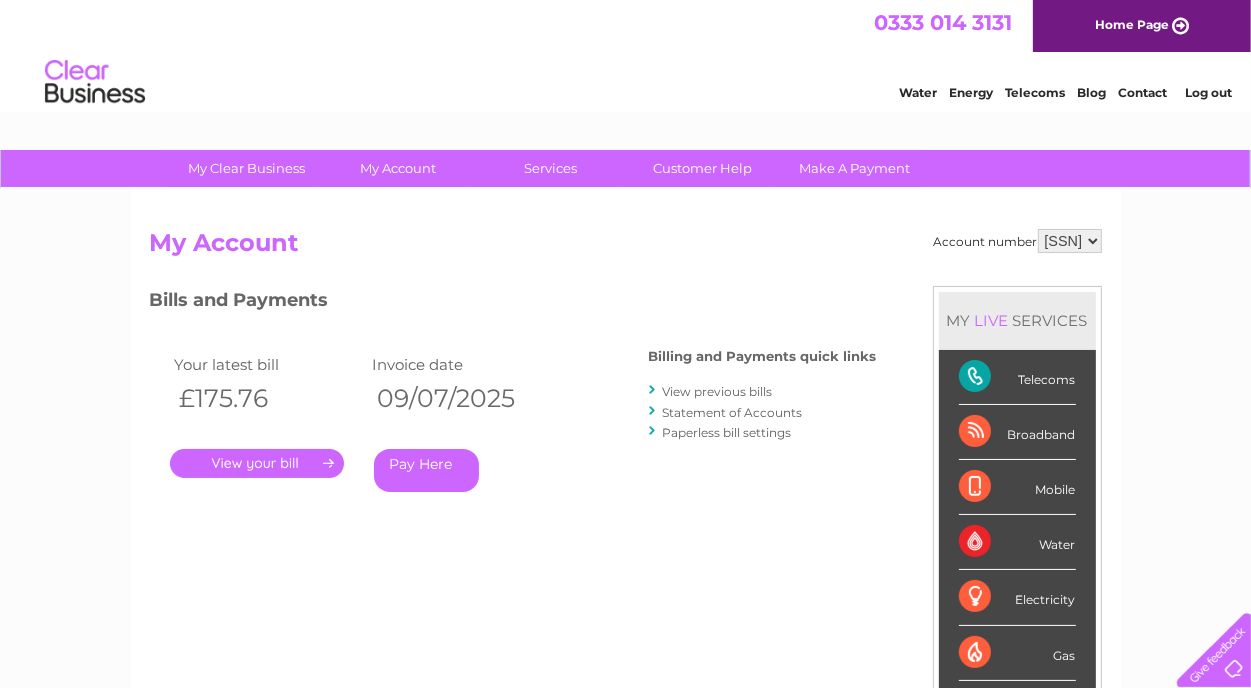click on "View previous bills" at bounding box center [718, 391] 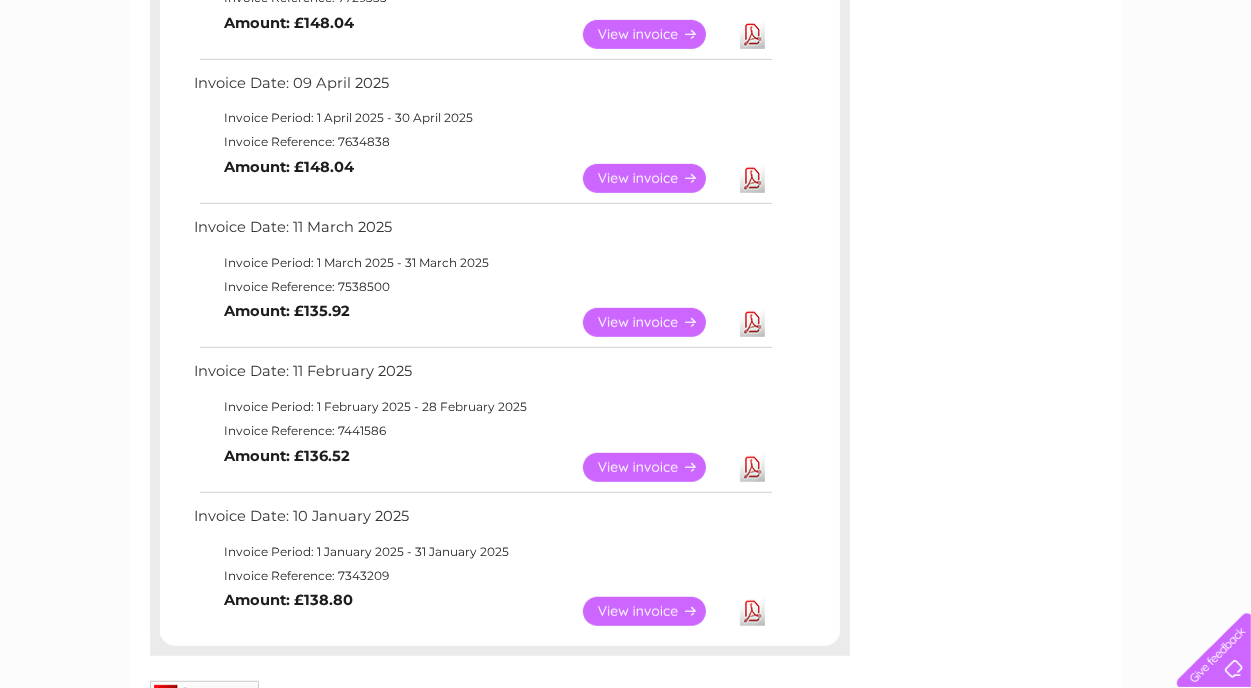 scroll, scrollTop: 800, scrollLeft: 0, axis: vertical 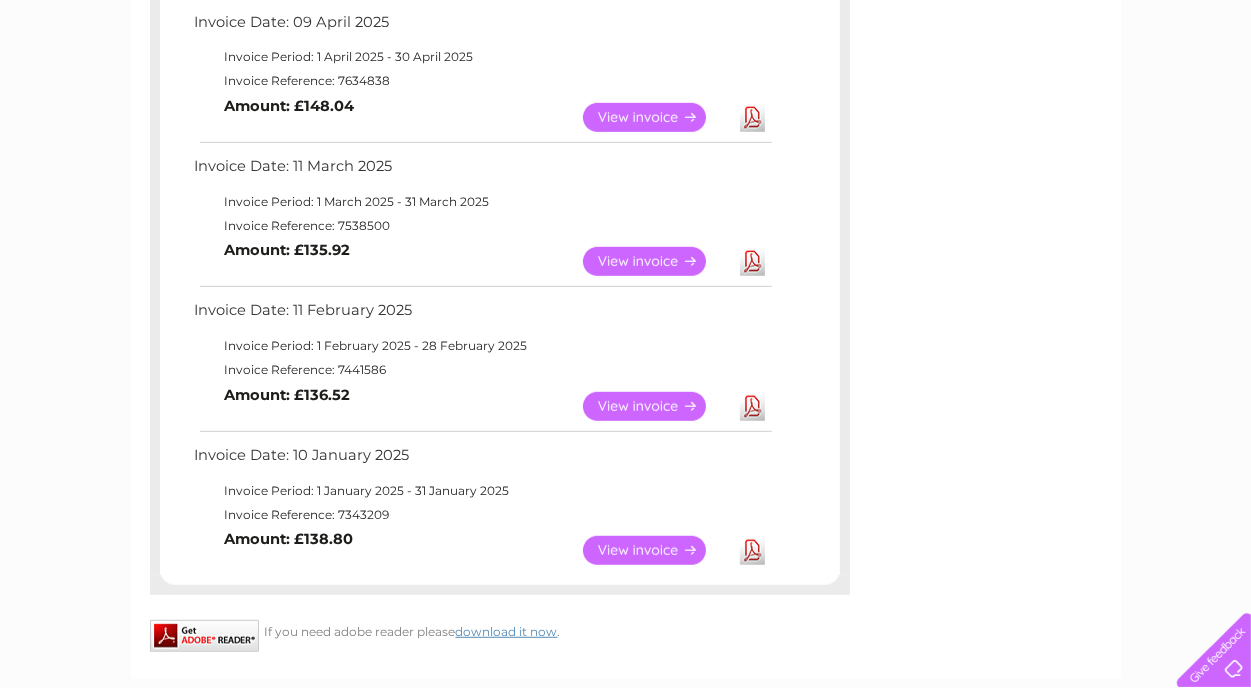 click on "View" at bounding box center (656, 406) 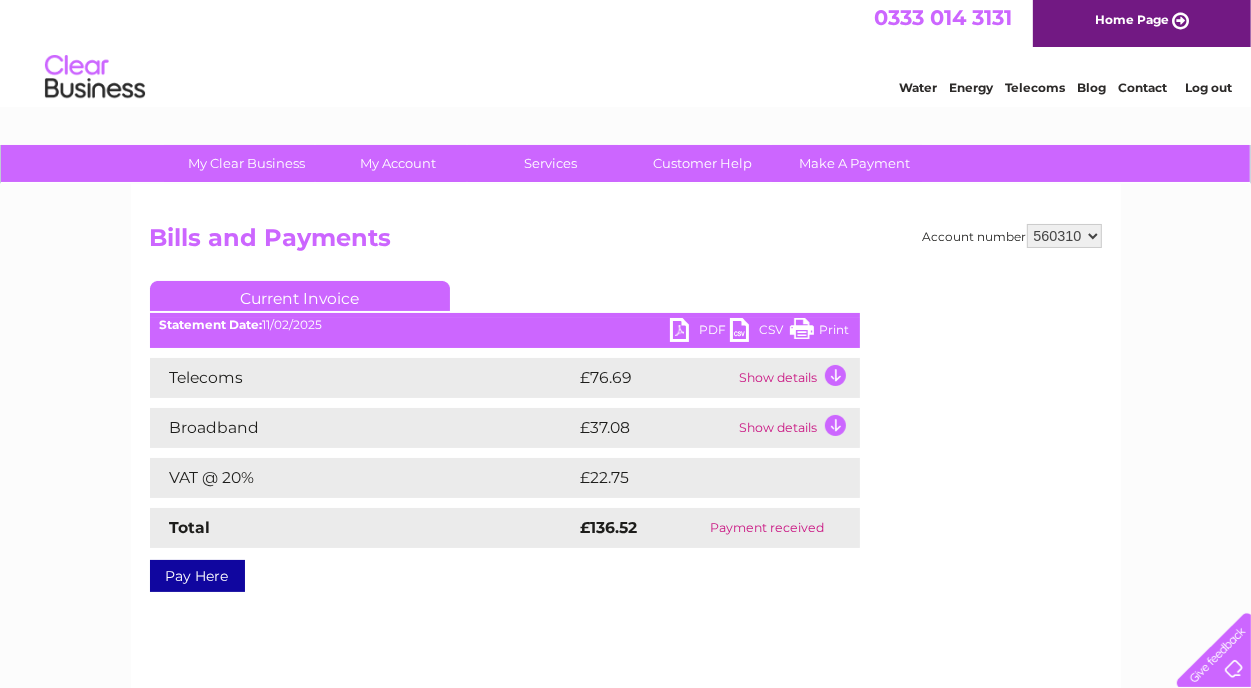 scroll, scrollTop: 0, scrollLeft: 0, axis: both 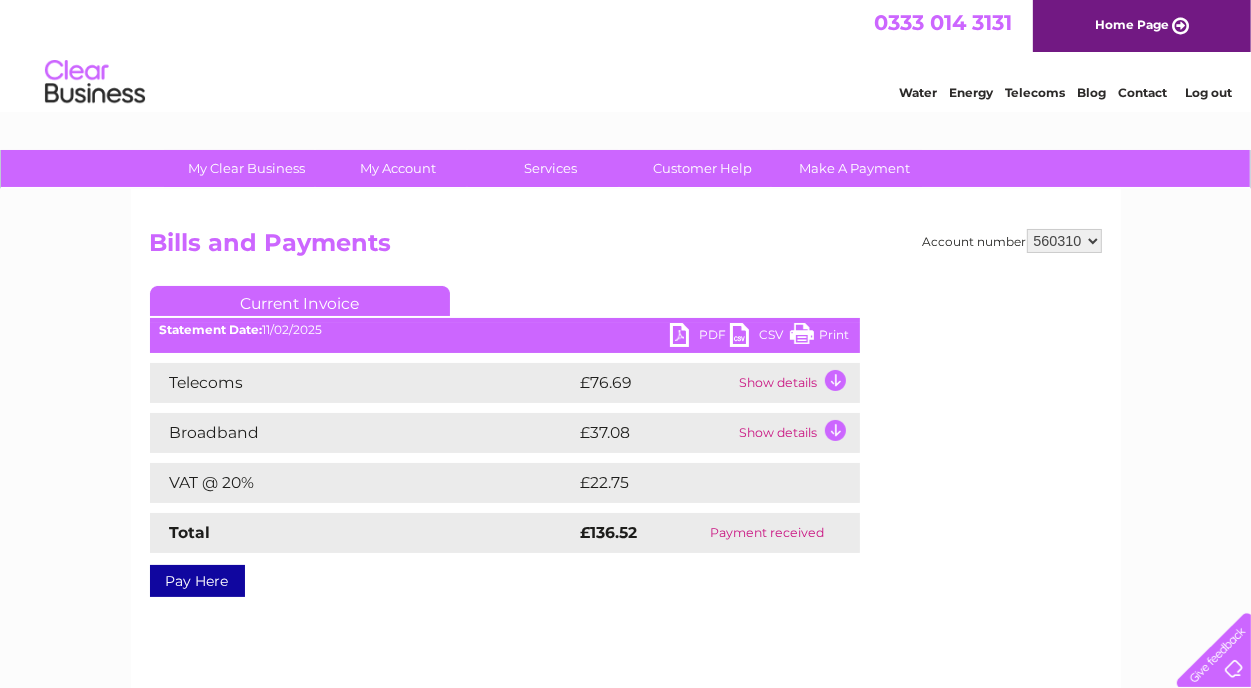 click on "Print" at bounding box center [820, 337] 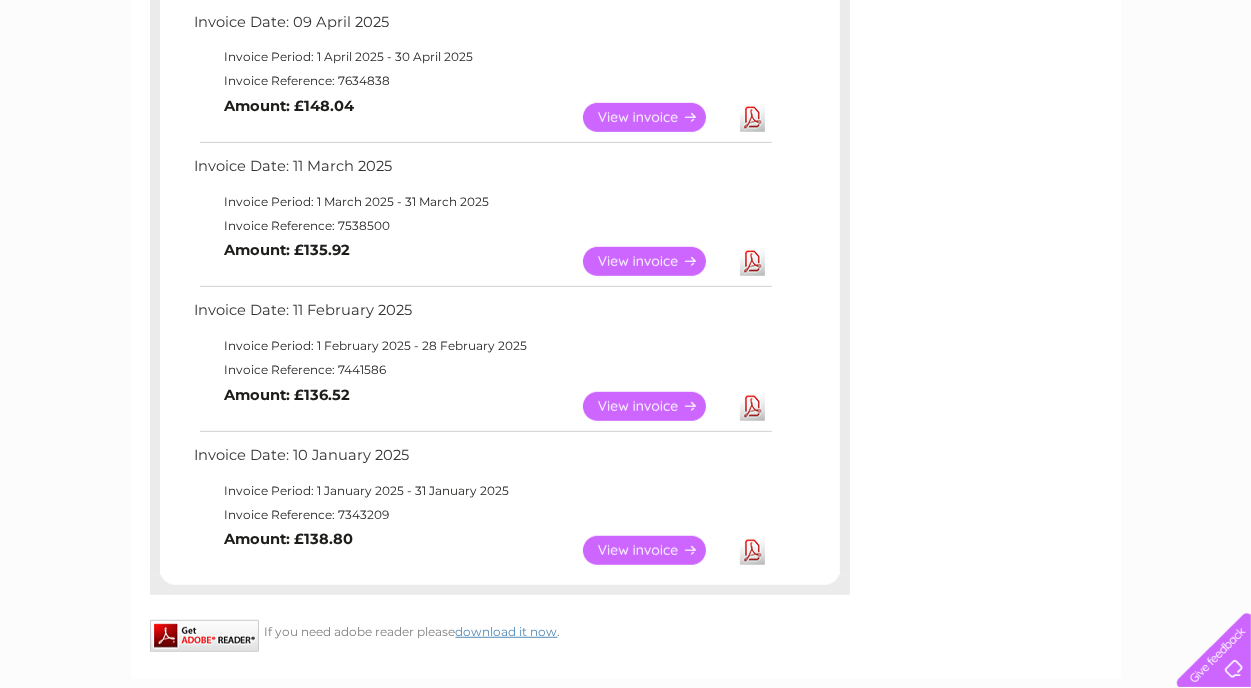 scroll, scrollTop: 0, scrollLeft: 0, axis: both 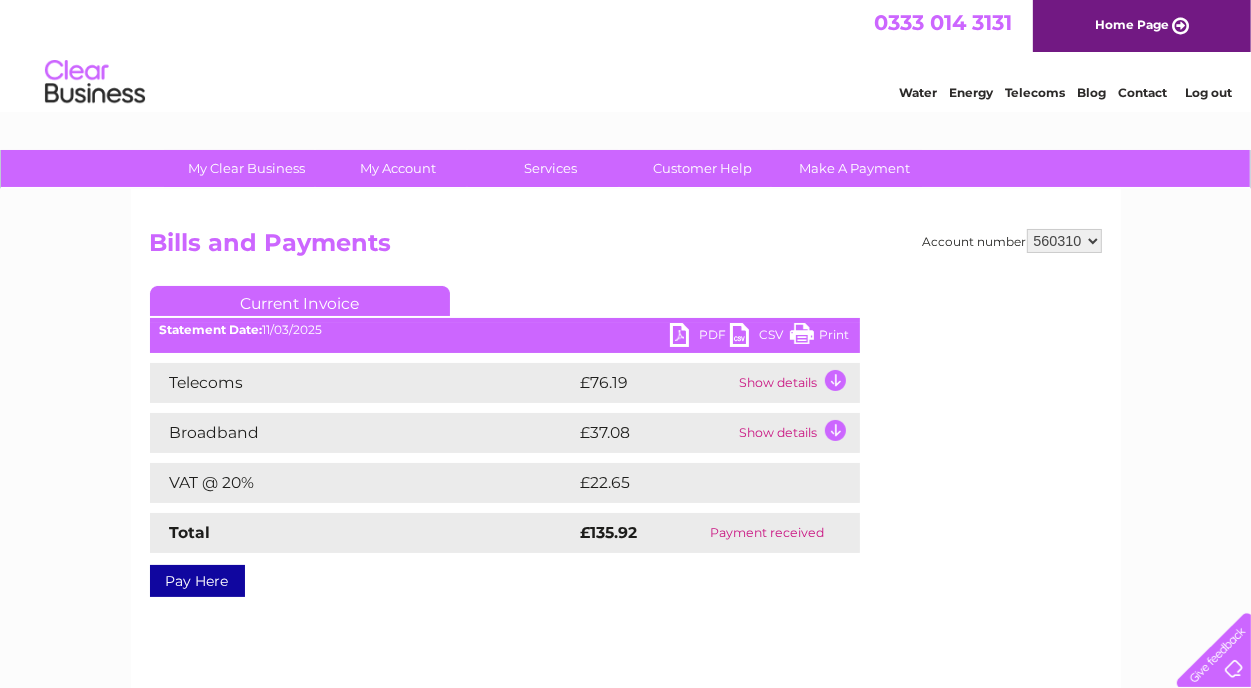 click on "Print" at bounding box center (820, 337) 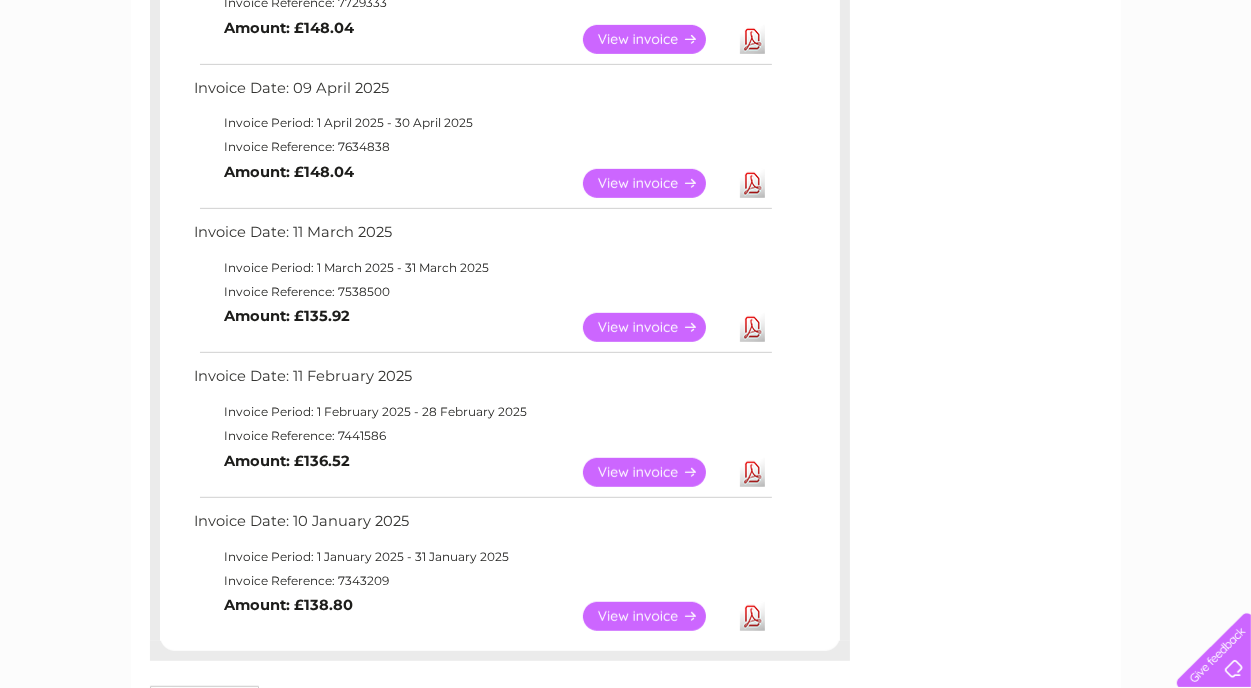 scroll, scrollTop: 700, scrollLeft: 0, axis: vertical 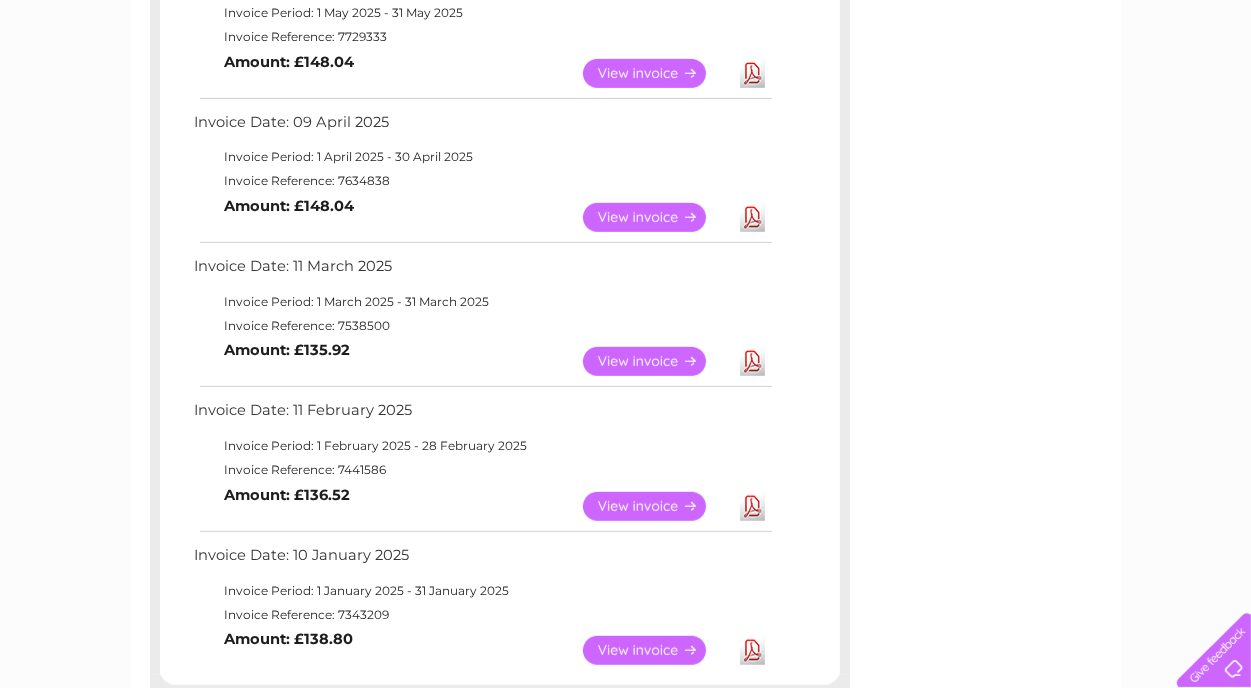 click on "View" at bounding box center (656, 217) 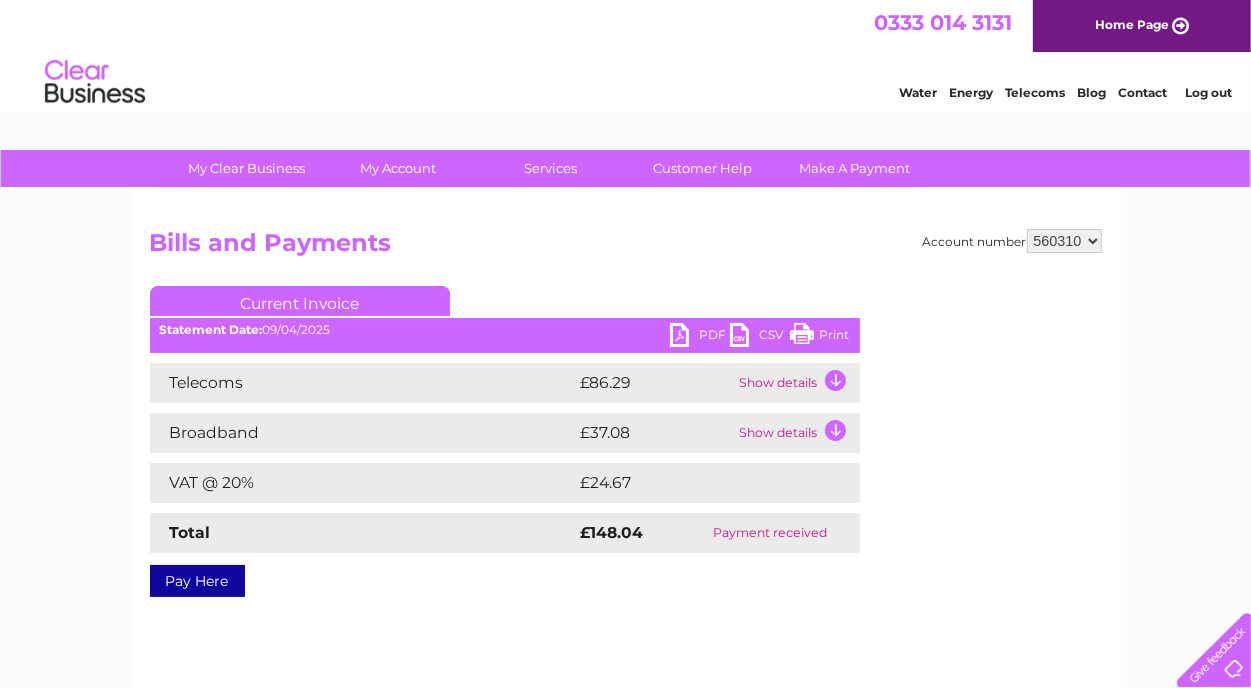 scroll, scrollTop: 0, scrollLeft: 0, axis: both 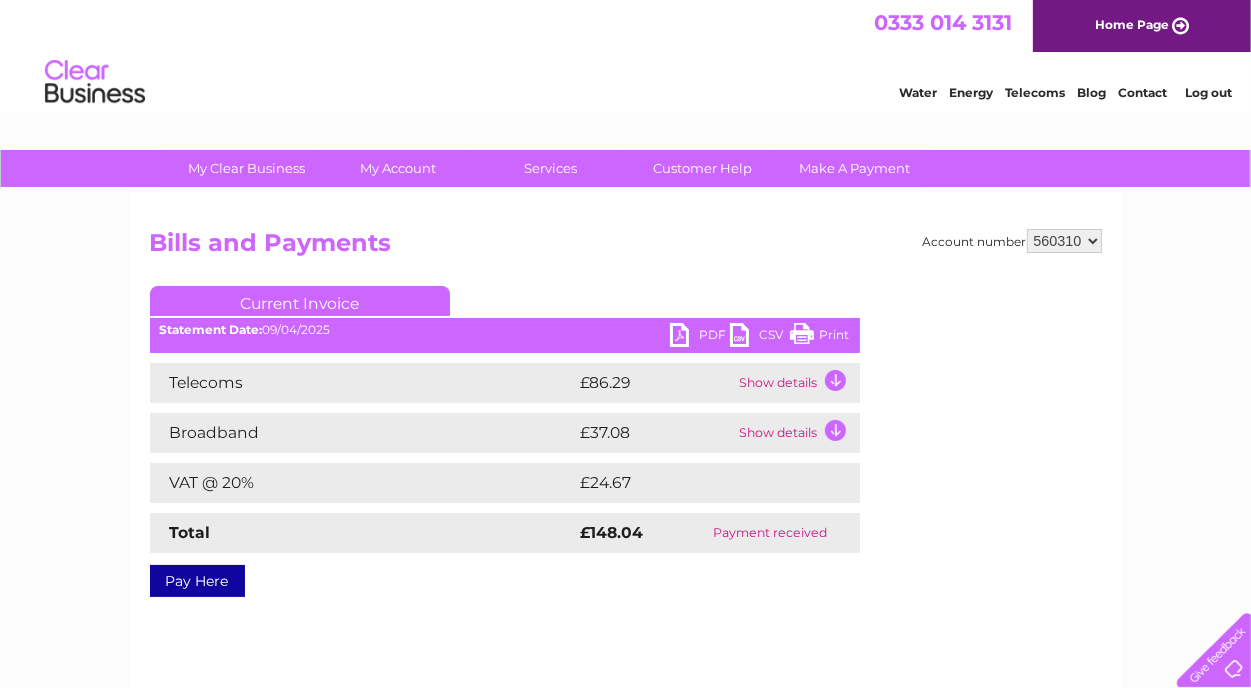 click on "Print" at bounding box center (820, 337) 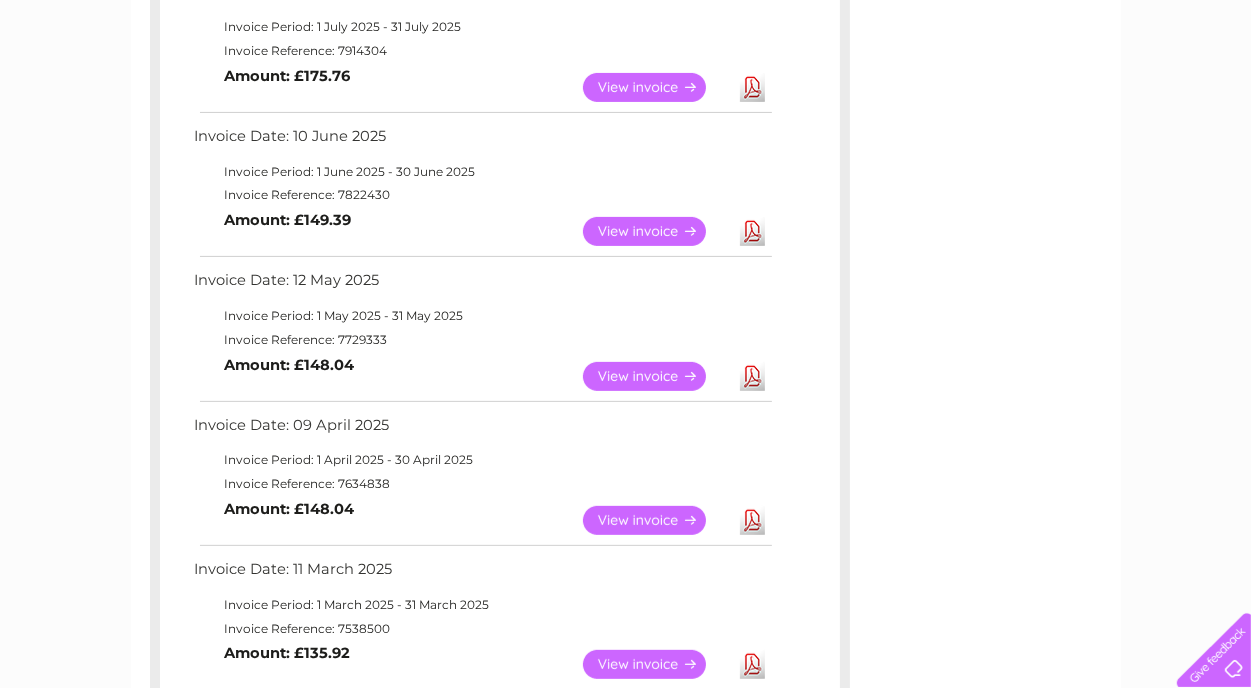scroll, scrollTop: 396, scrollLeft: 0, axis: vertical 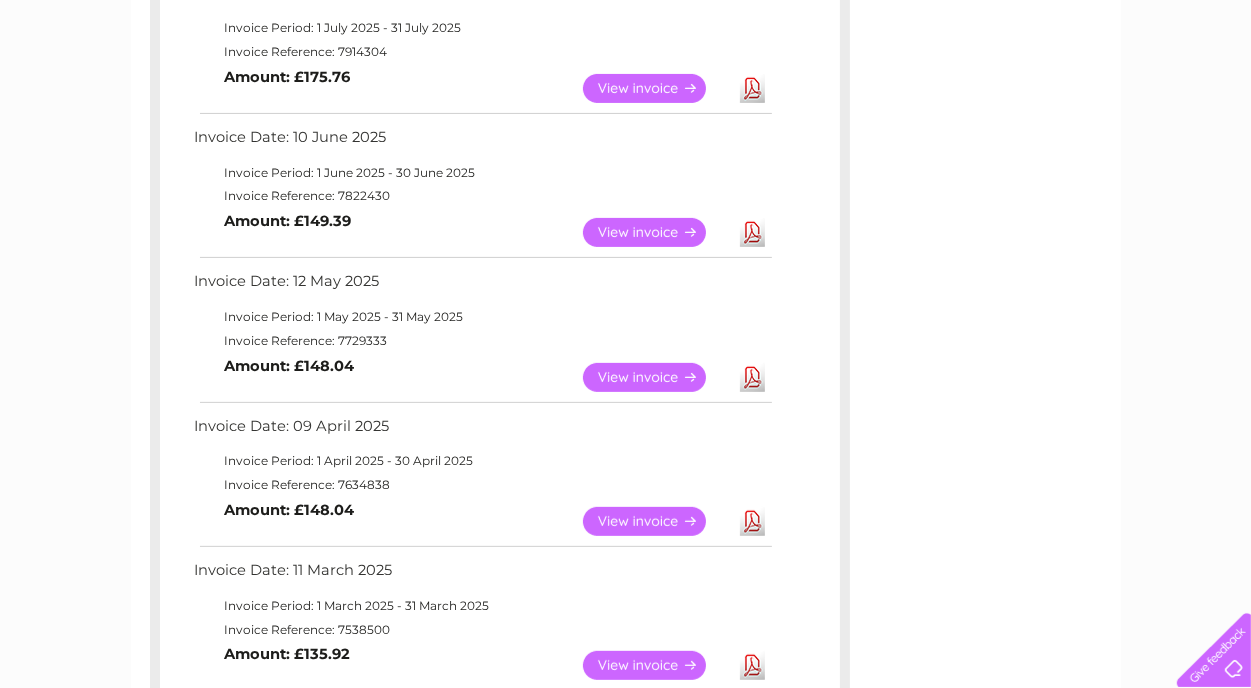 click on "View" at bounding box center (656, 377) 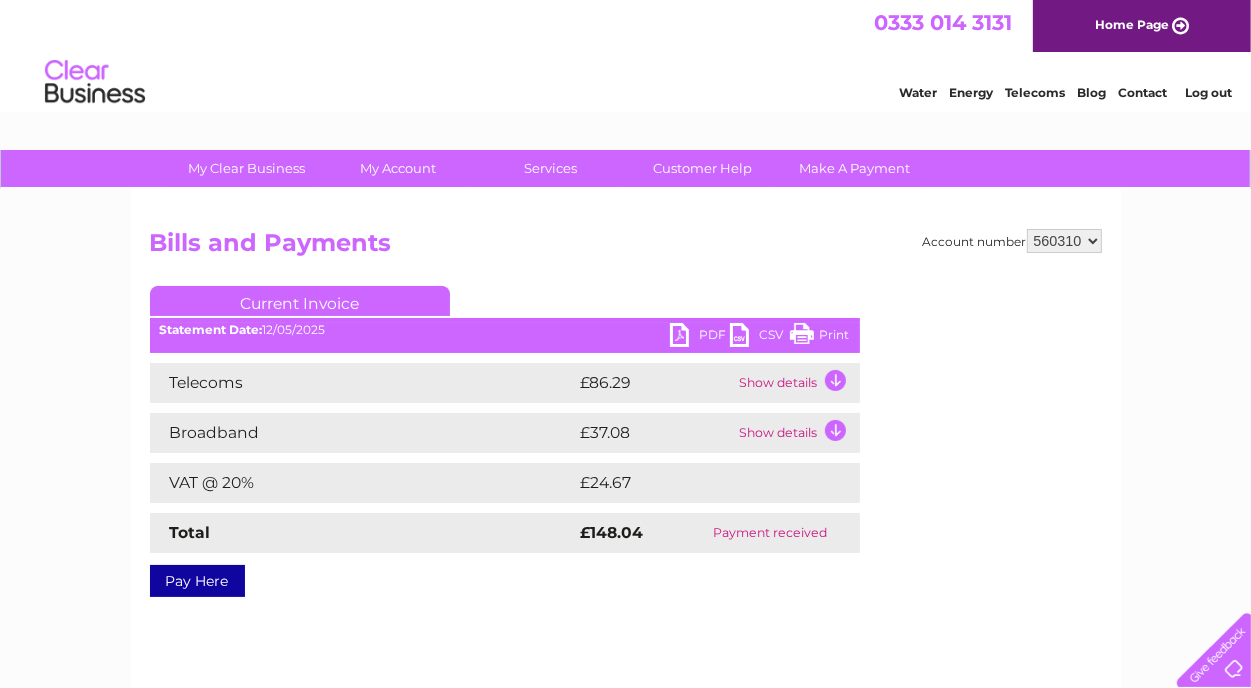 scroll, scrollTop: 0, scrollLeft: 0, axis: both 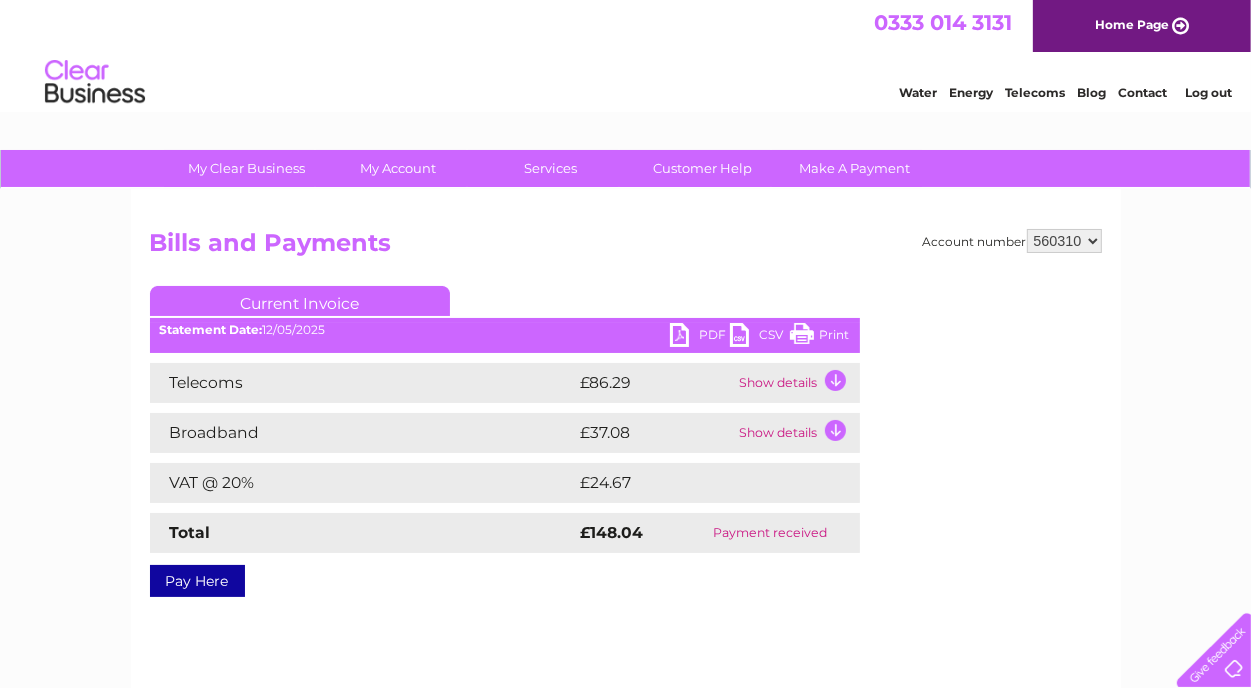 click on "Print" at bounding box center (820, 337) 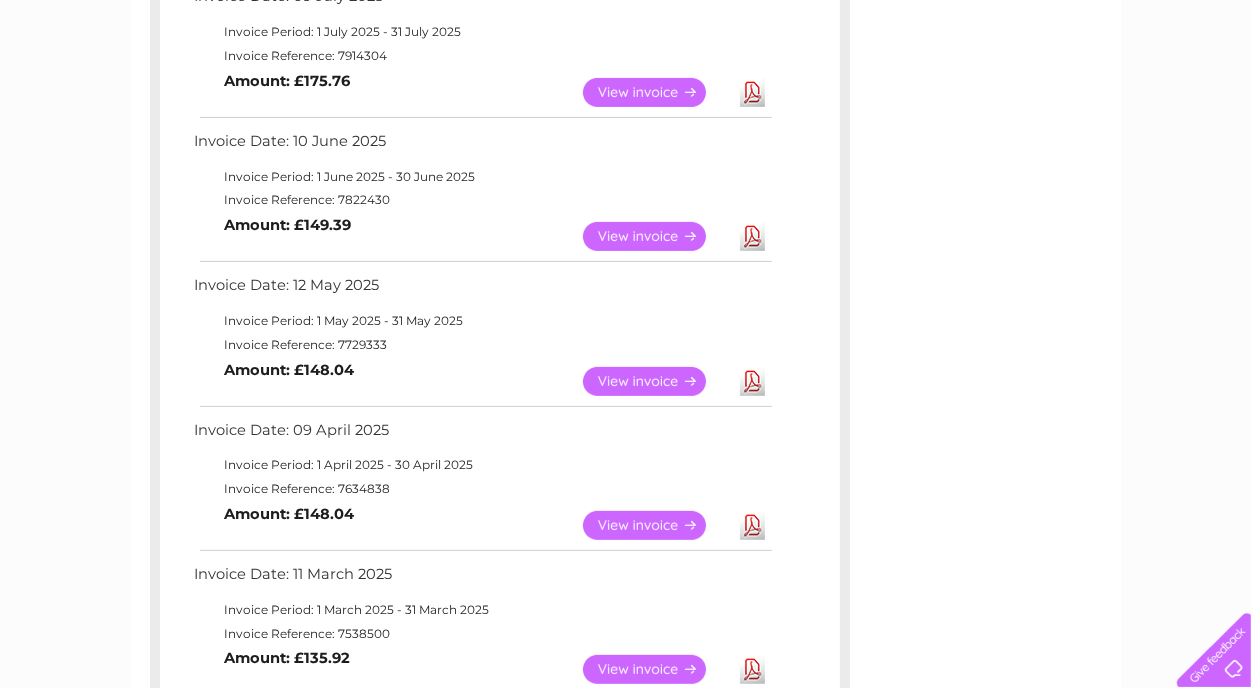 scroll, scrollTop: 0, scrollLeft: 0, axis: both 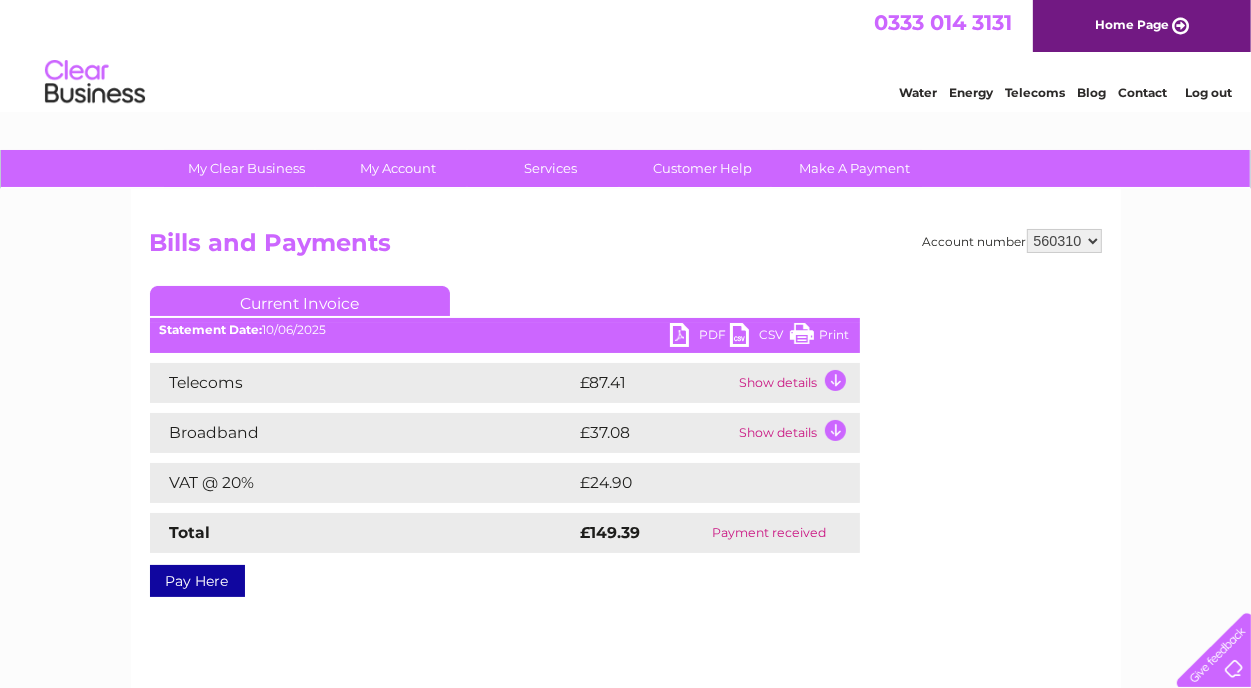 drag, startPoint x: 812, startPoint y: 333, endPoint x: 964, endPoint y: 520, distance: 240.9834 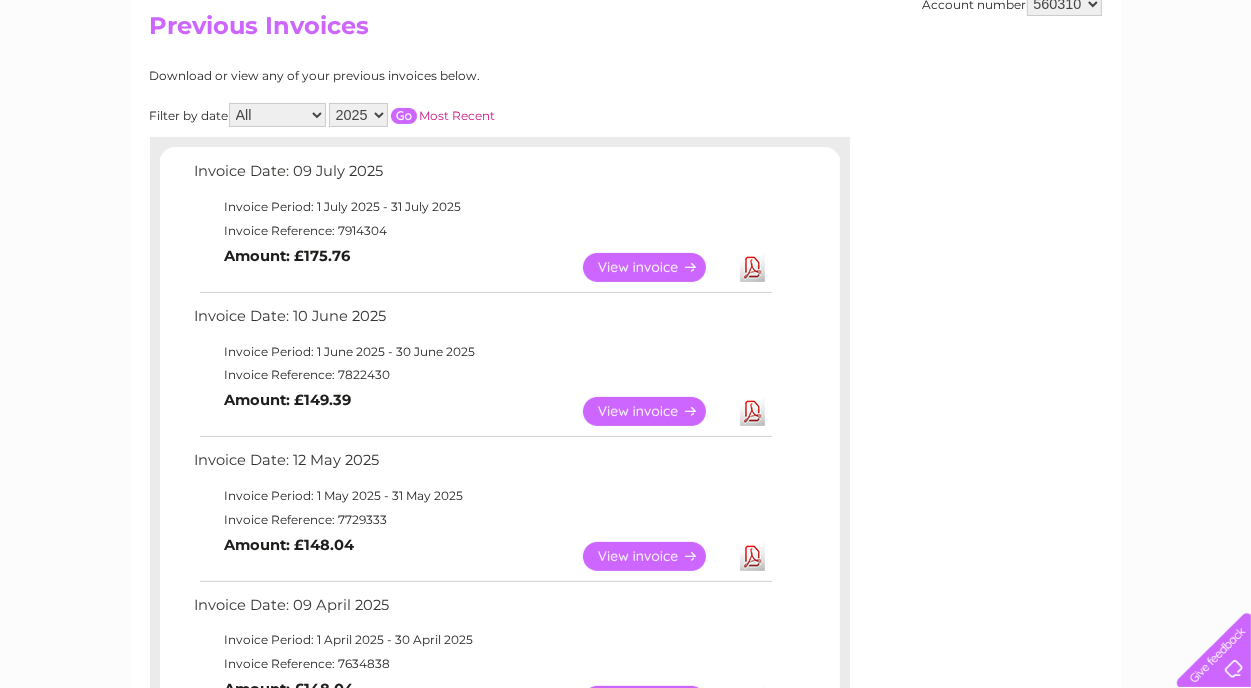 scroll, scrollTop: 188, scrollLeft: 0, axis: vertical 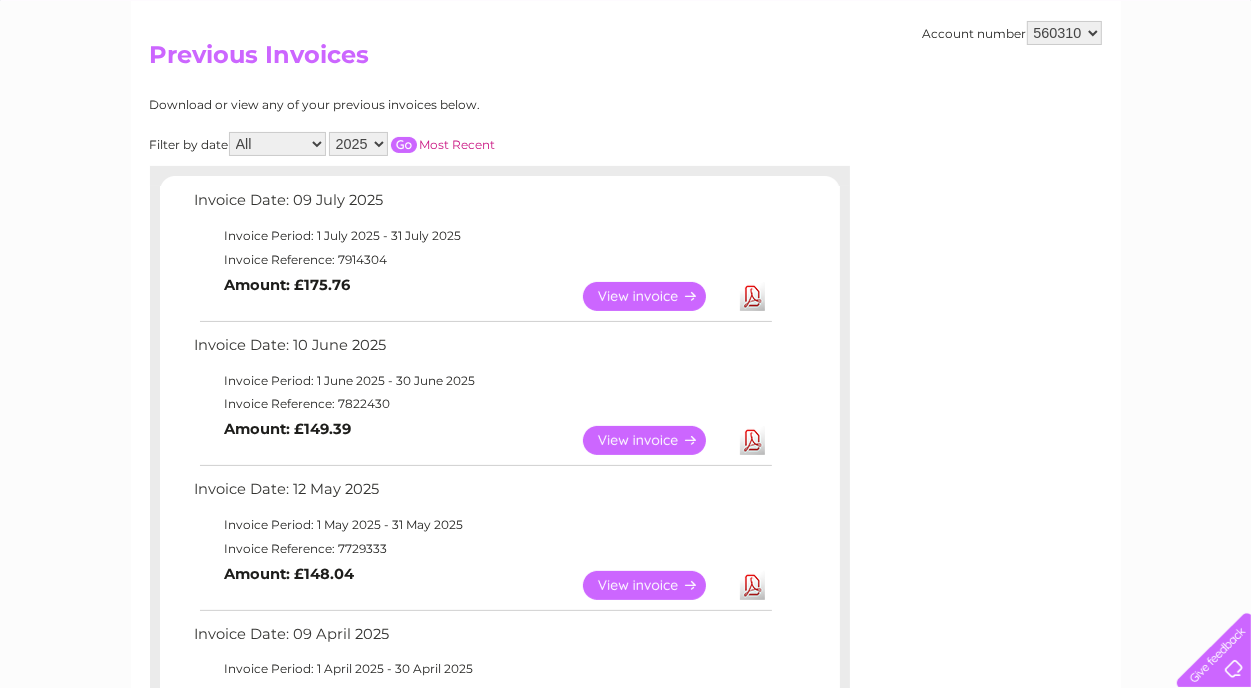click on "View" at bounding box center [656, 296] 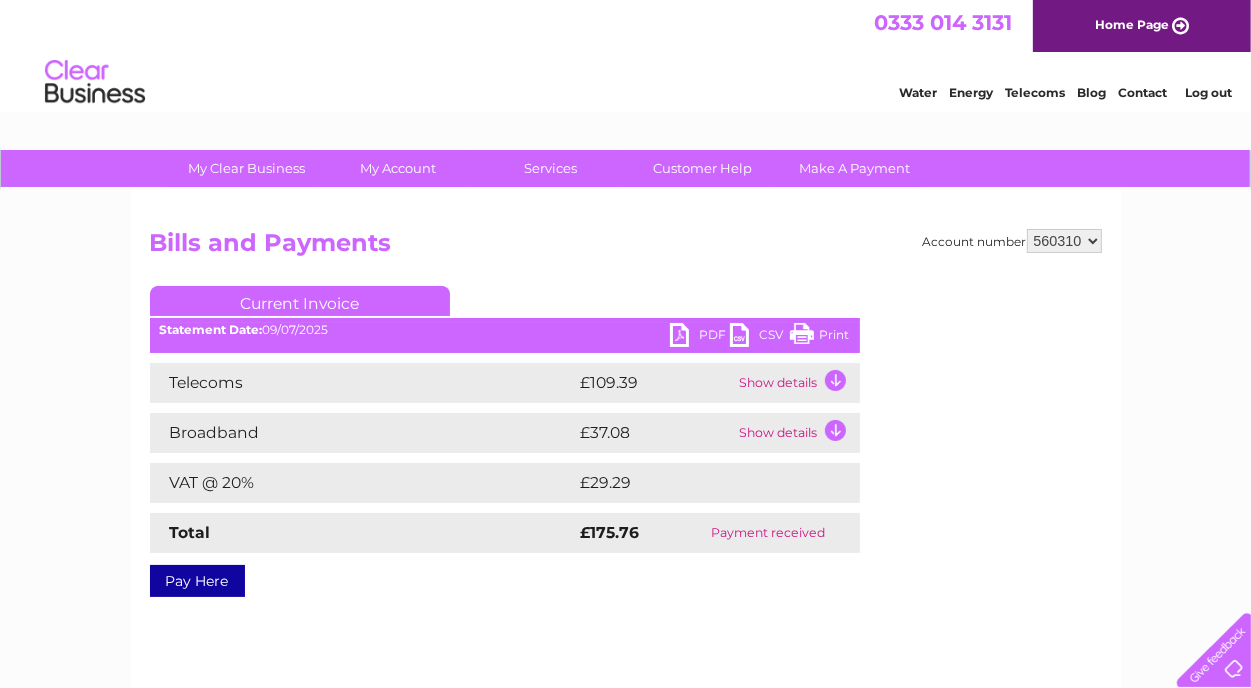 scroll, scrollTop: 0, scrollLeft: 0, axis: both 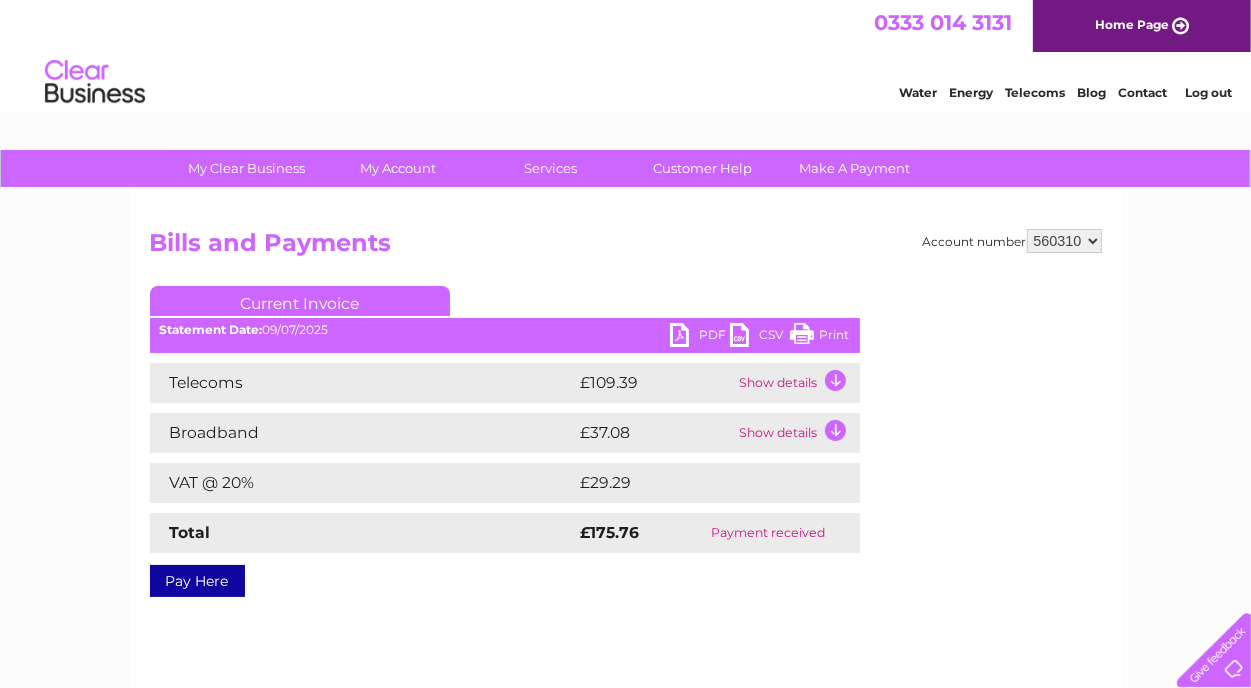 click on "Log out" at bounding box center (1208, 92) 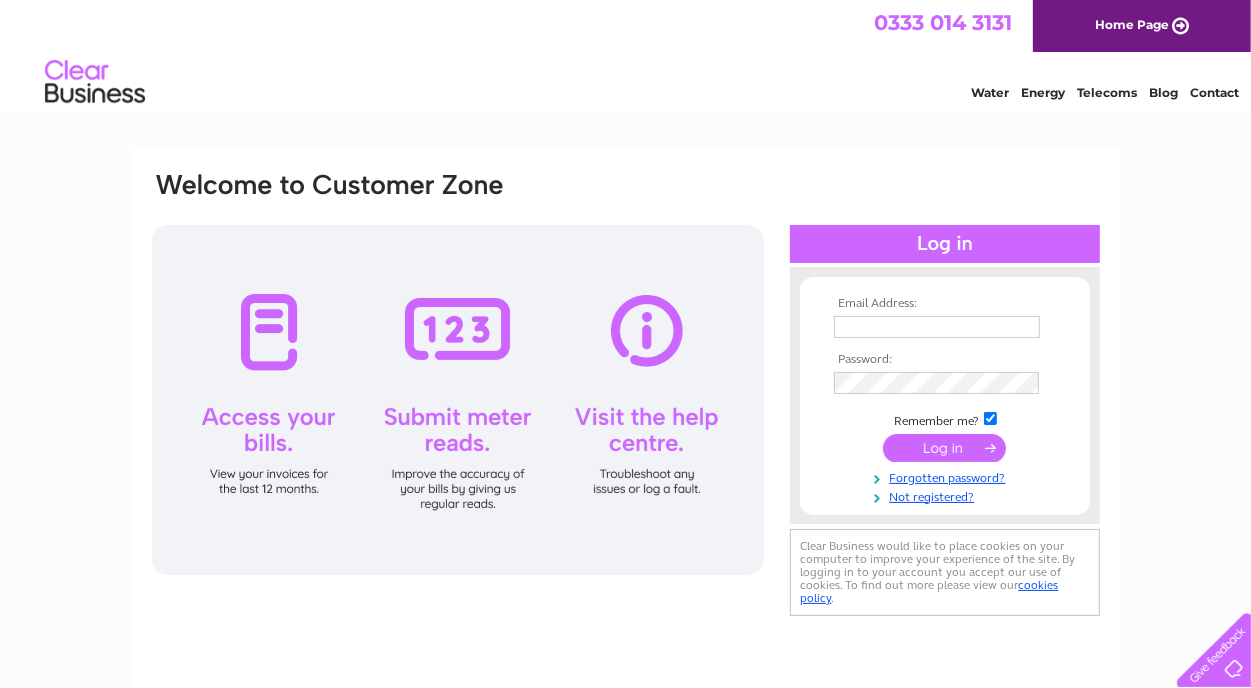 scroll, scrollTop: 0, scrollLeft: 0, axis: both 